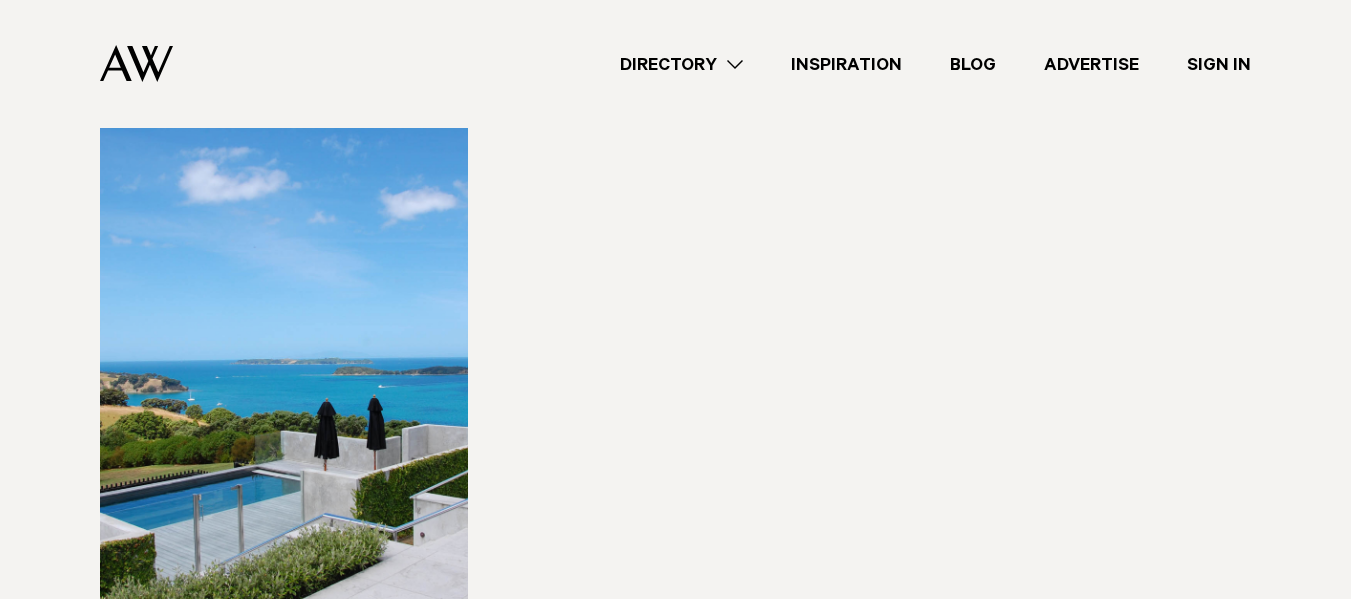 scroll, scrollTop: 1000, scrollLeft: 0, axis: vertical 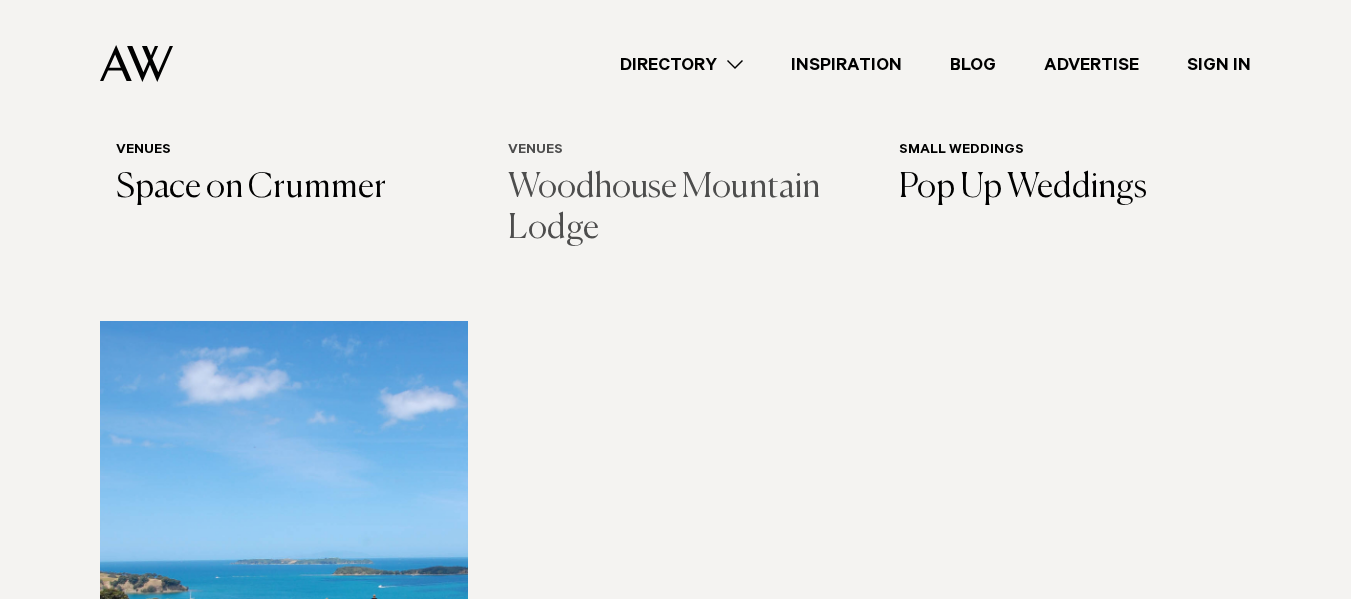 click on "Woodhouse Mountain Lodge" at bounding box center [676, 209] 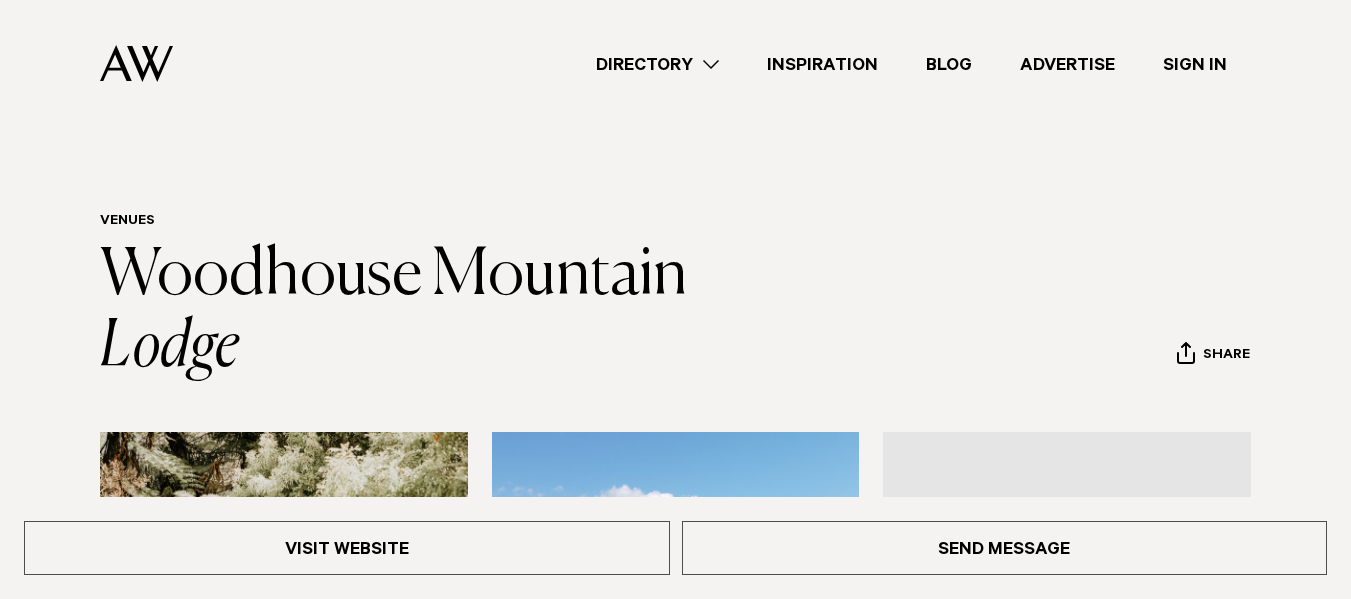scroll, scrollTop: 0, scrollLeft: 0, axis: both 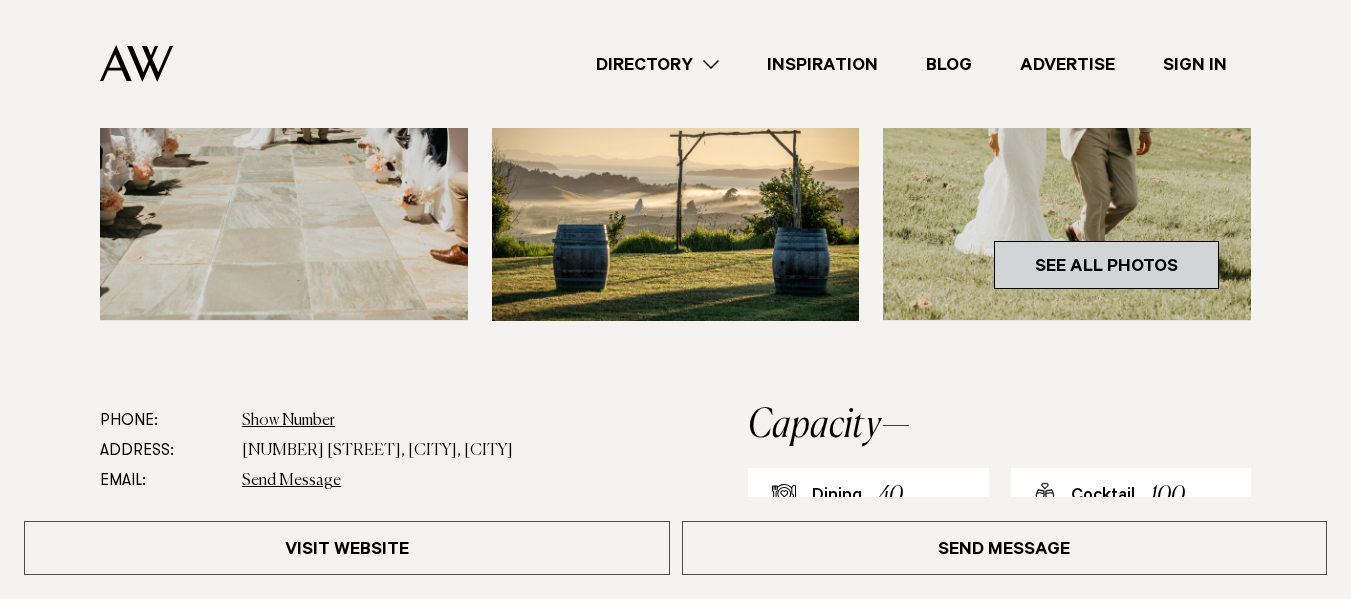 click on "See All Photos" at bounding box center (1106, 265) 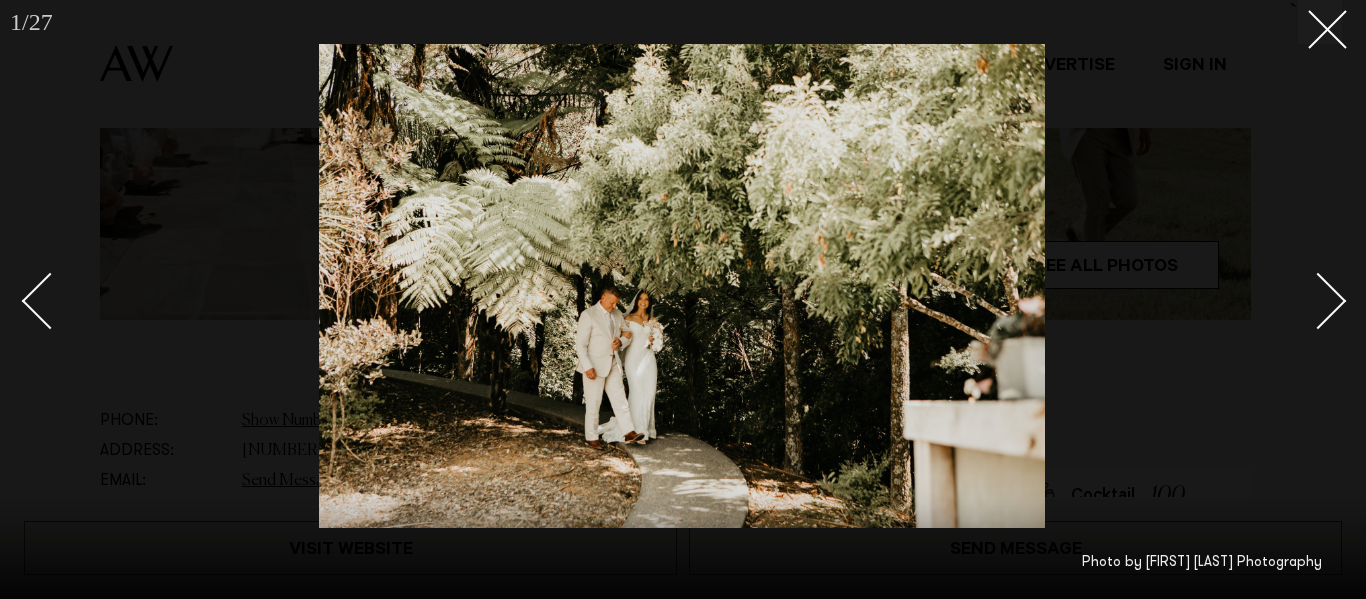 click at bounding box center (1318, 300) 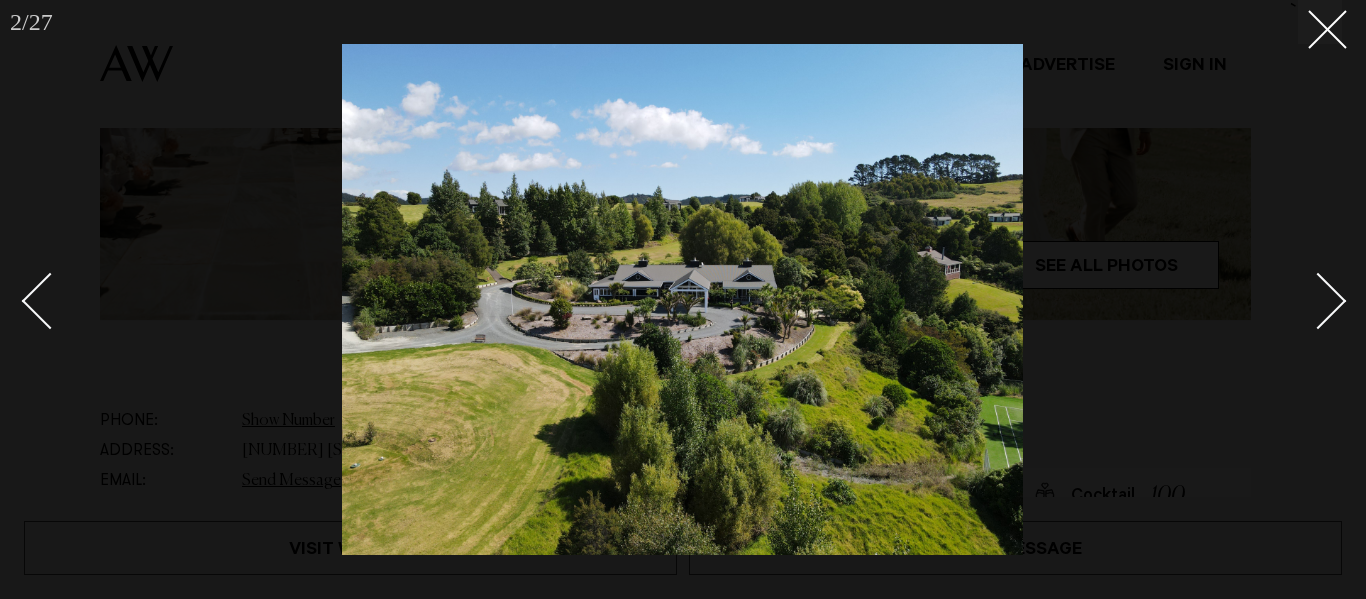 click at bounding box center (1318, 300) 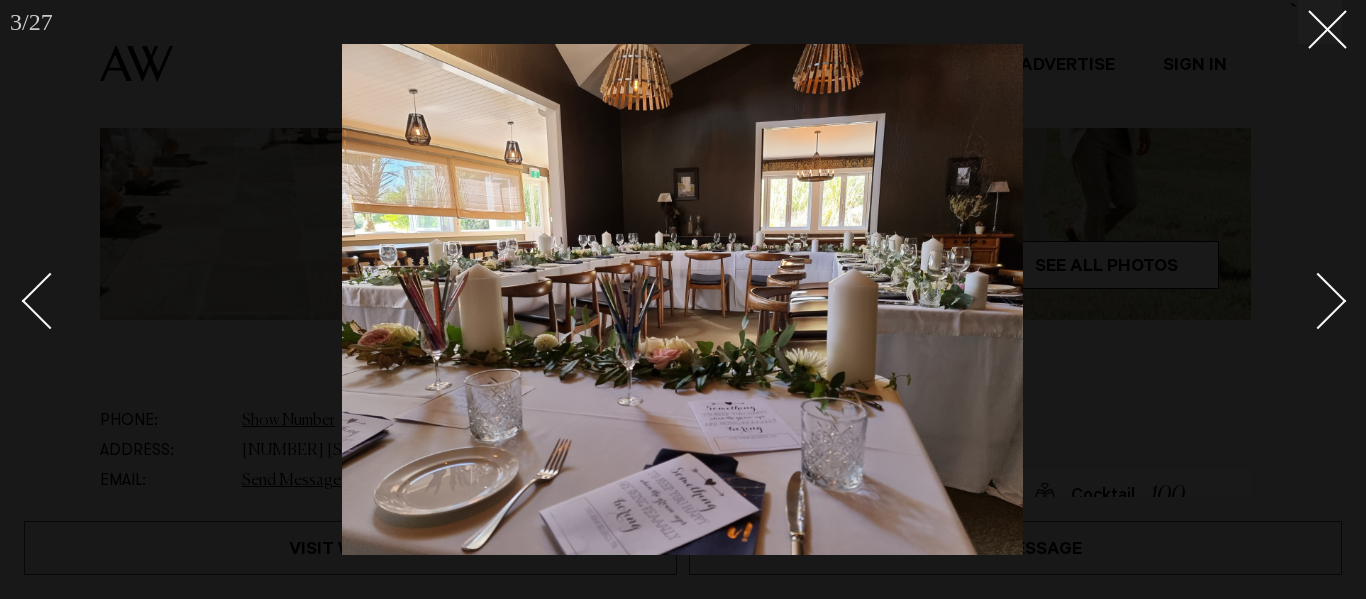 click at bounding box center (1318, 300) 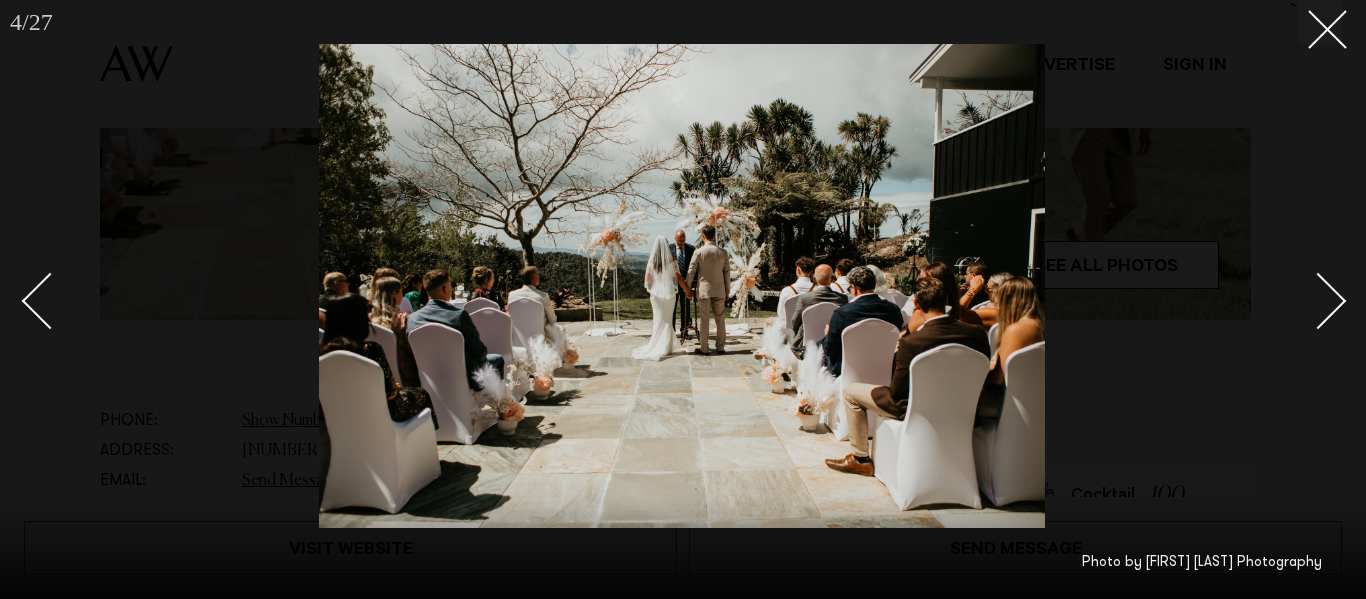 click at bounding box center (1318, 300) 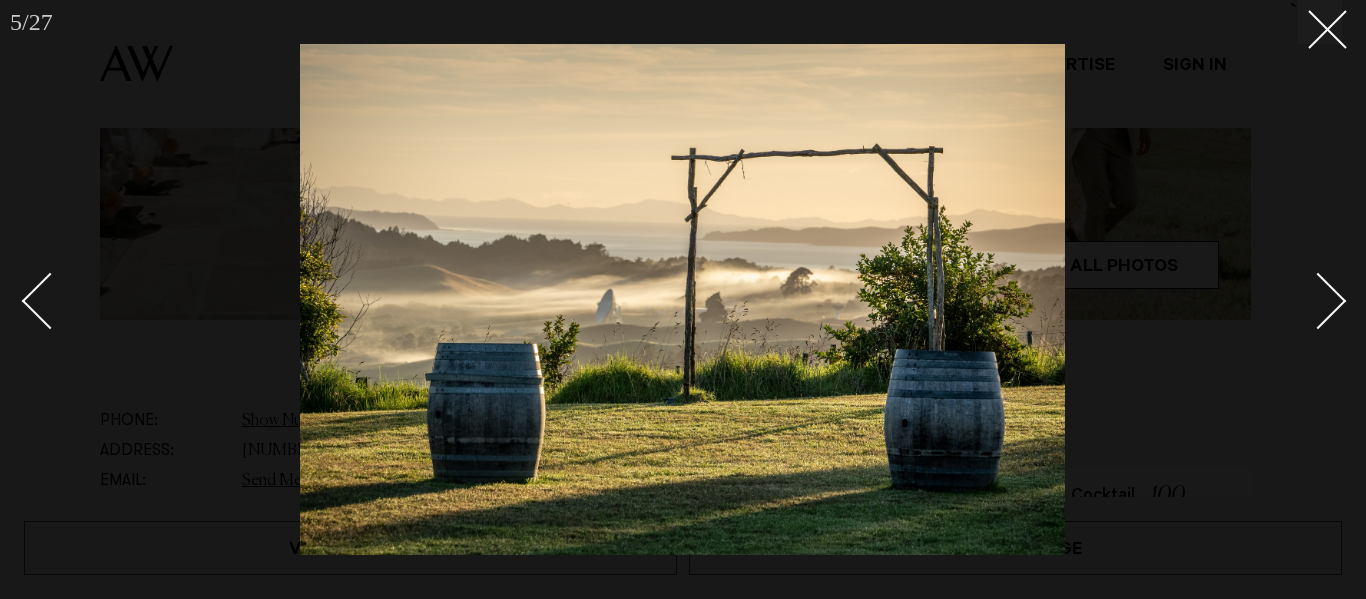 click at bounding box center [1318, 300] 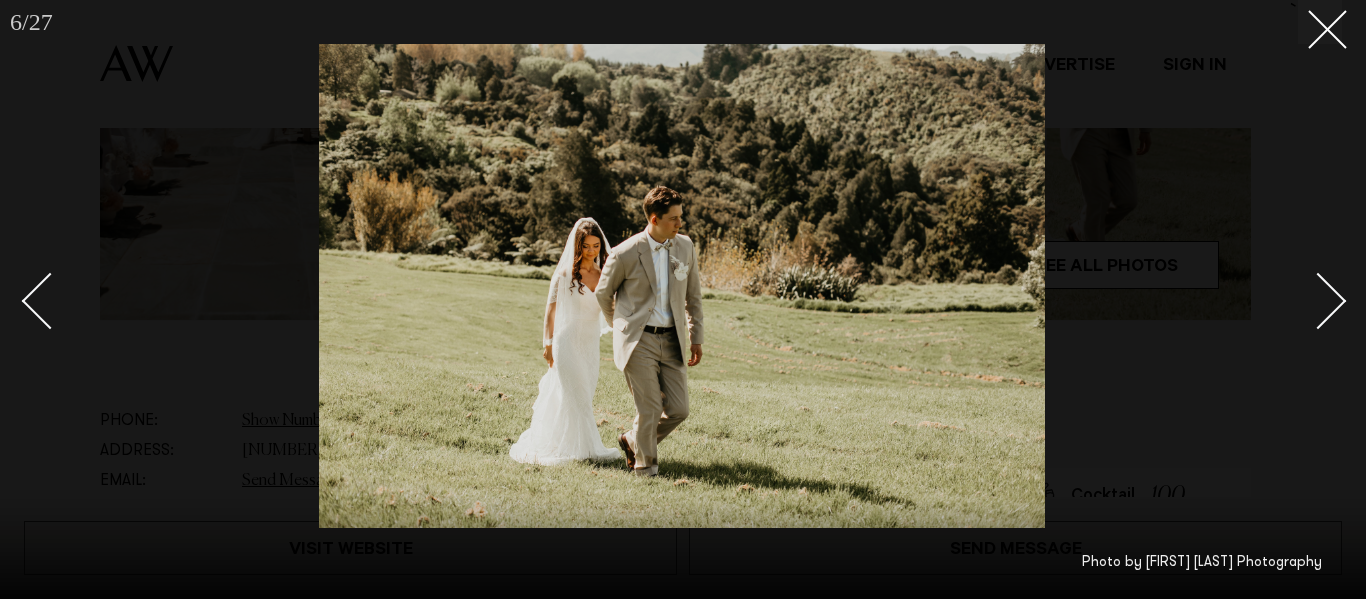 click at bounding box center (1318, 300) 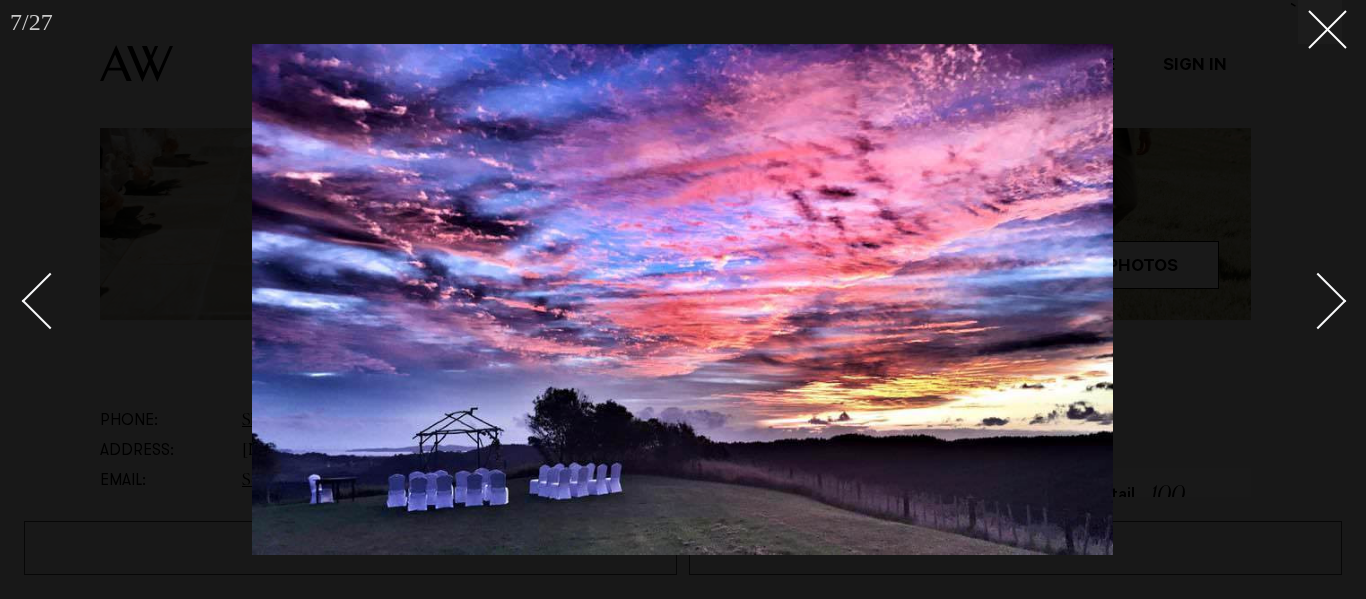 click at bounding box center [1318, 300] 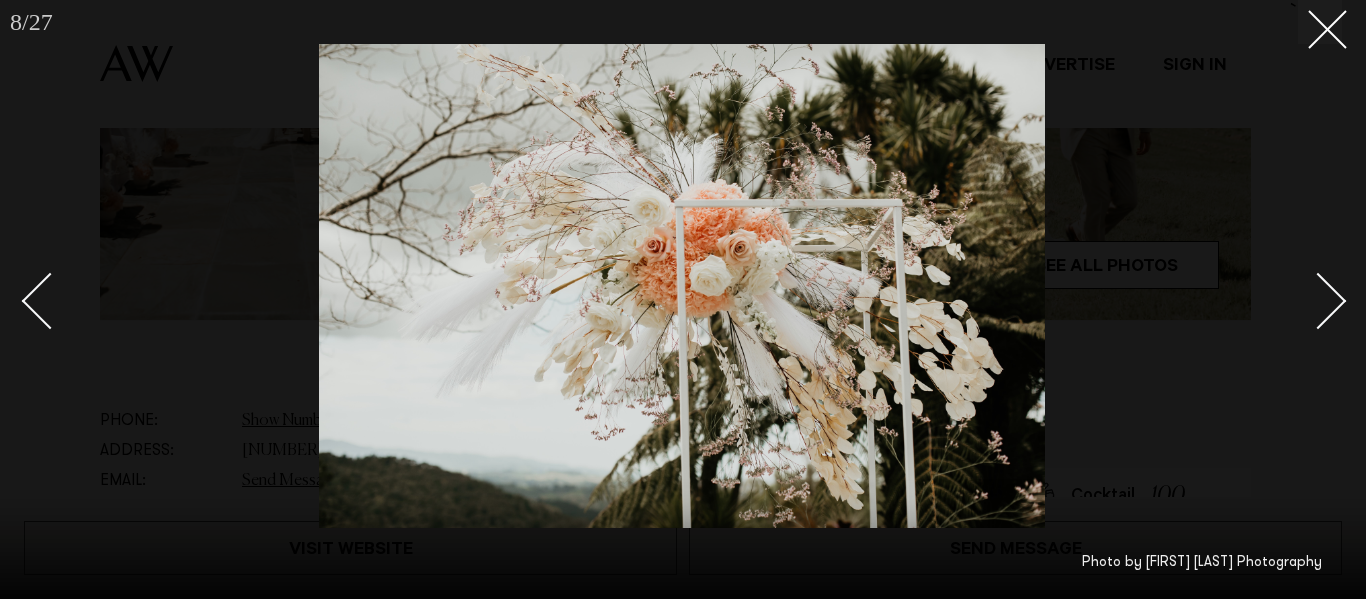 click at bounding box center [1318, 300] 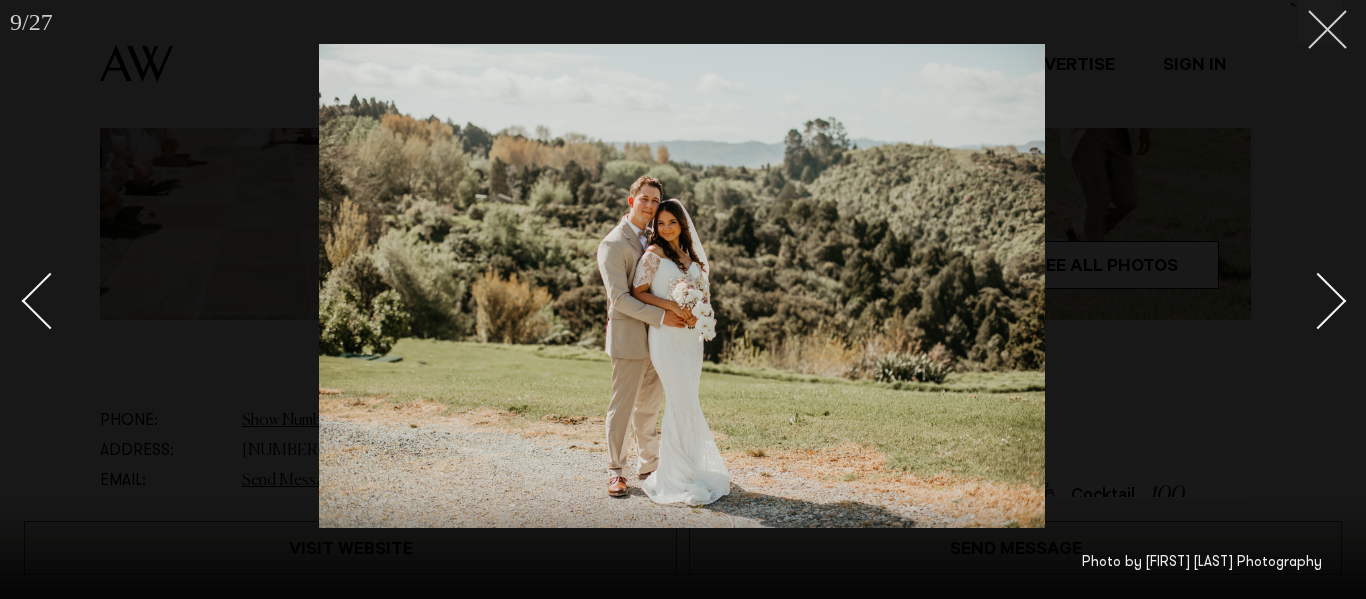 click at bounding box center (1320, 22) 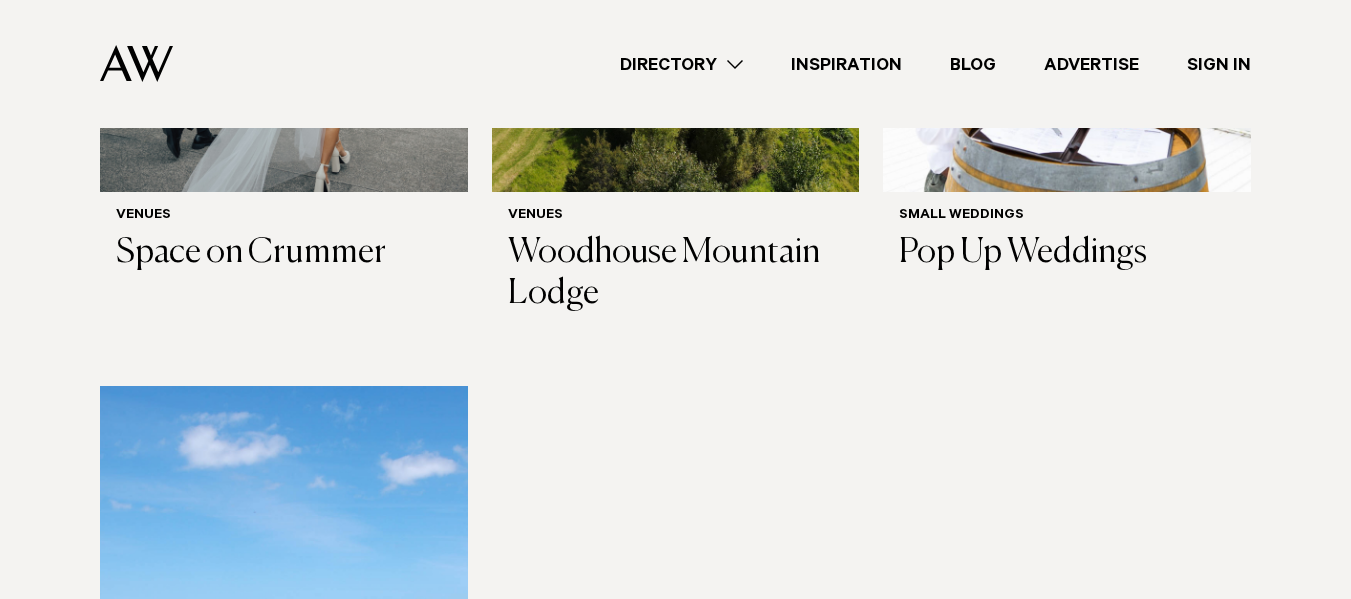 scroll, scrollTop: 900, scrollLeft: 0, axis: vertical 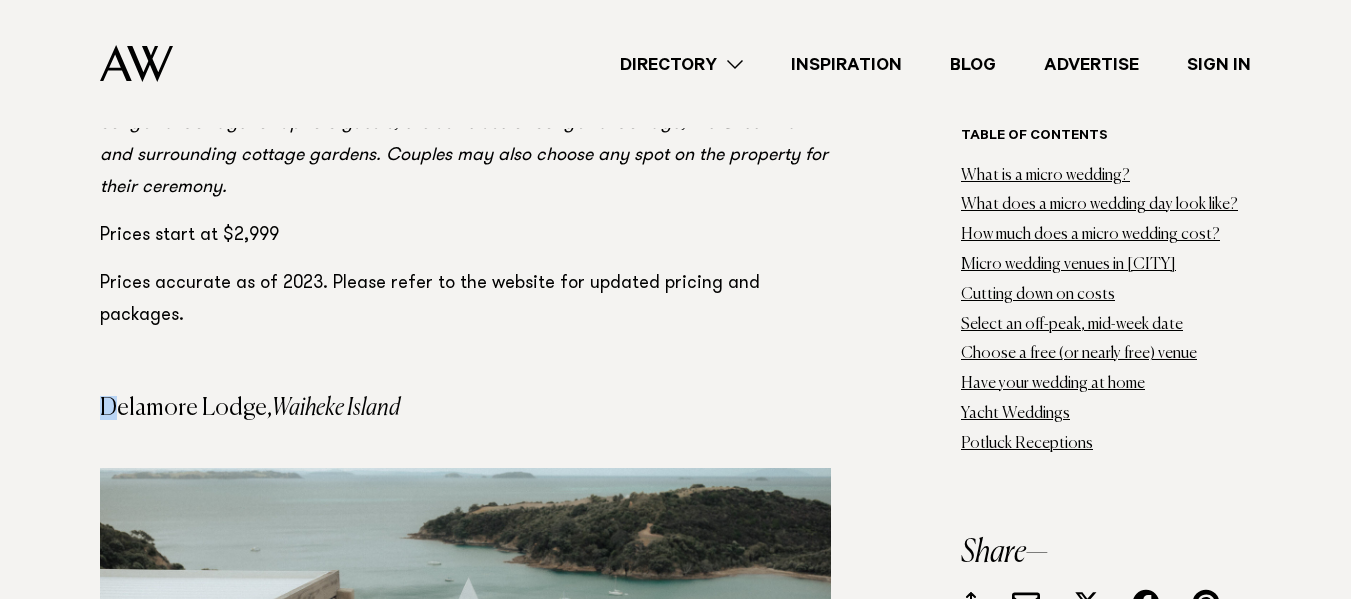 drag, startPoint x: 102, startPoint y: 347, endPoint x: 126, endPoint y: 345, distance: 24.083189 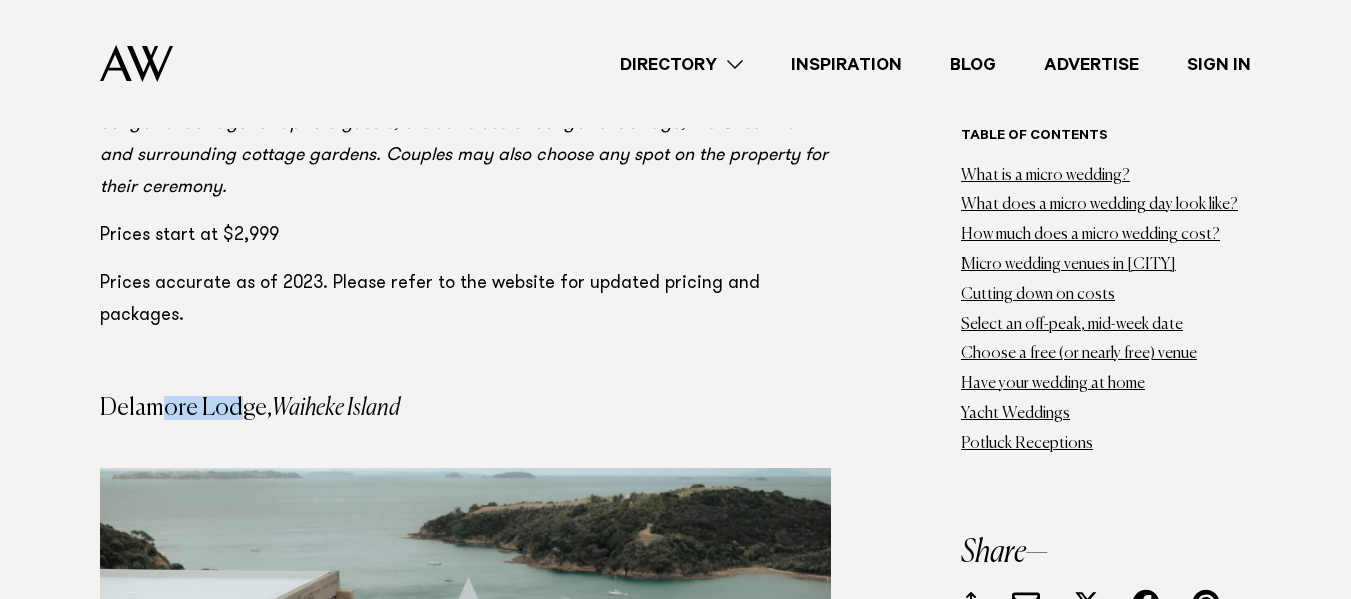 drag, startPoint x: 164, startPoint y: 345, endPoint x: 235, endPoint y: 341, distance: 71.11259 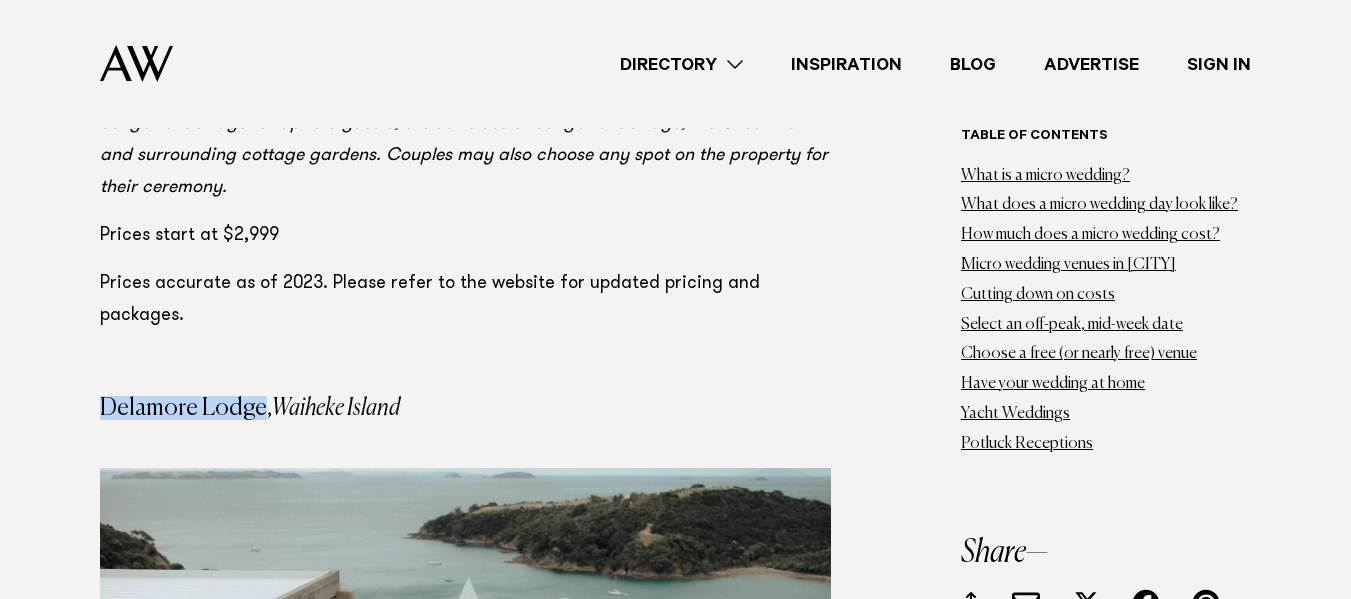drag, startPoint x: 101, startPoint y: 339, endPoint x: 258, endPoint y: 340, distance: 157.00319 